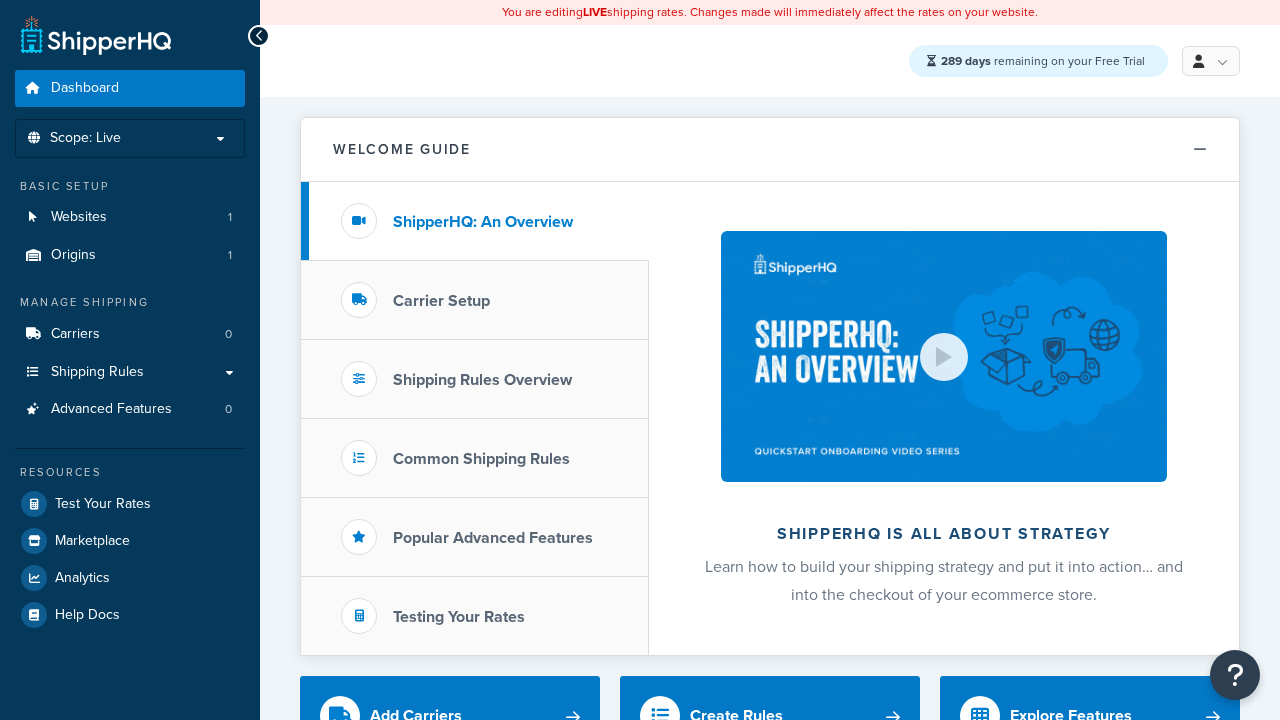 scroll, scrollTop: 0, scrollLeft: 0, axis: both 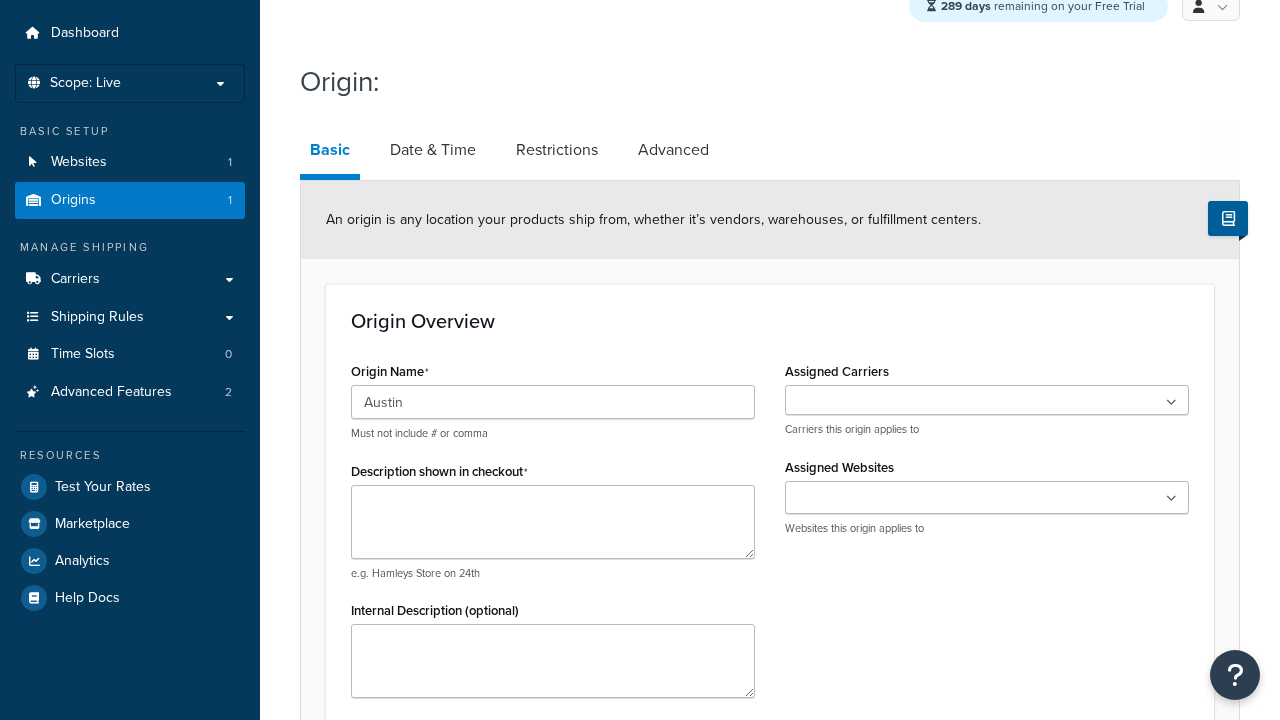 type on "Austin" 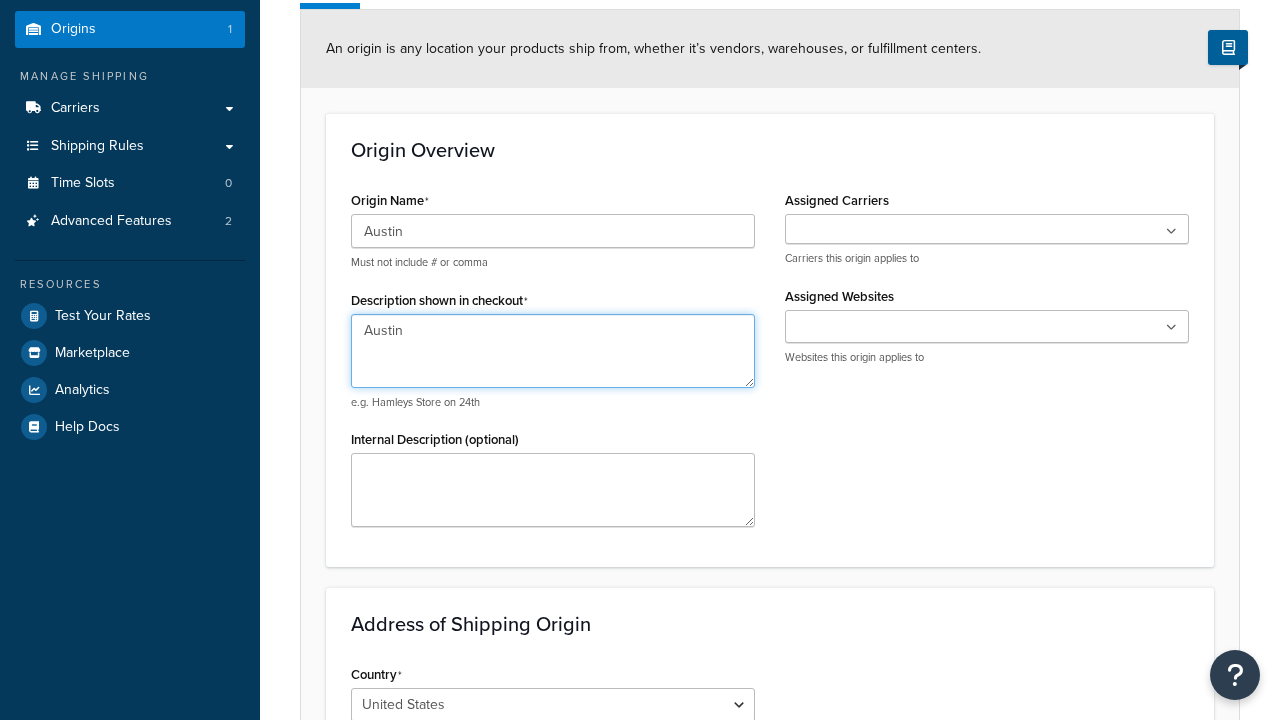 type on "Austin" 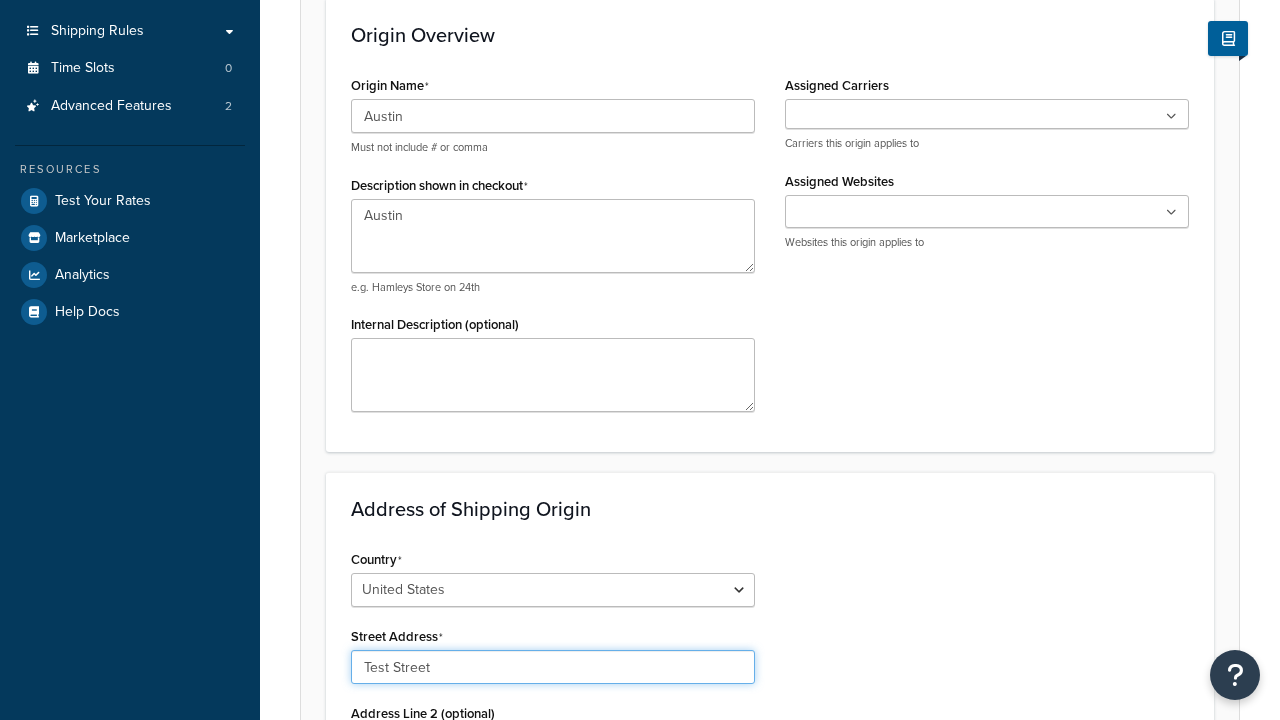 type on "Test Street" 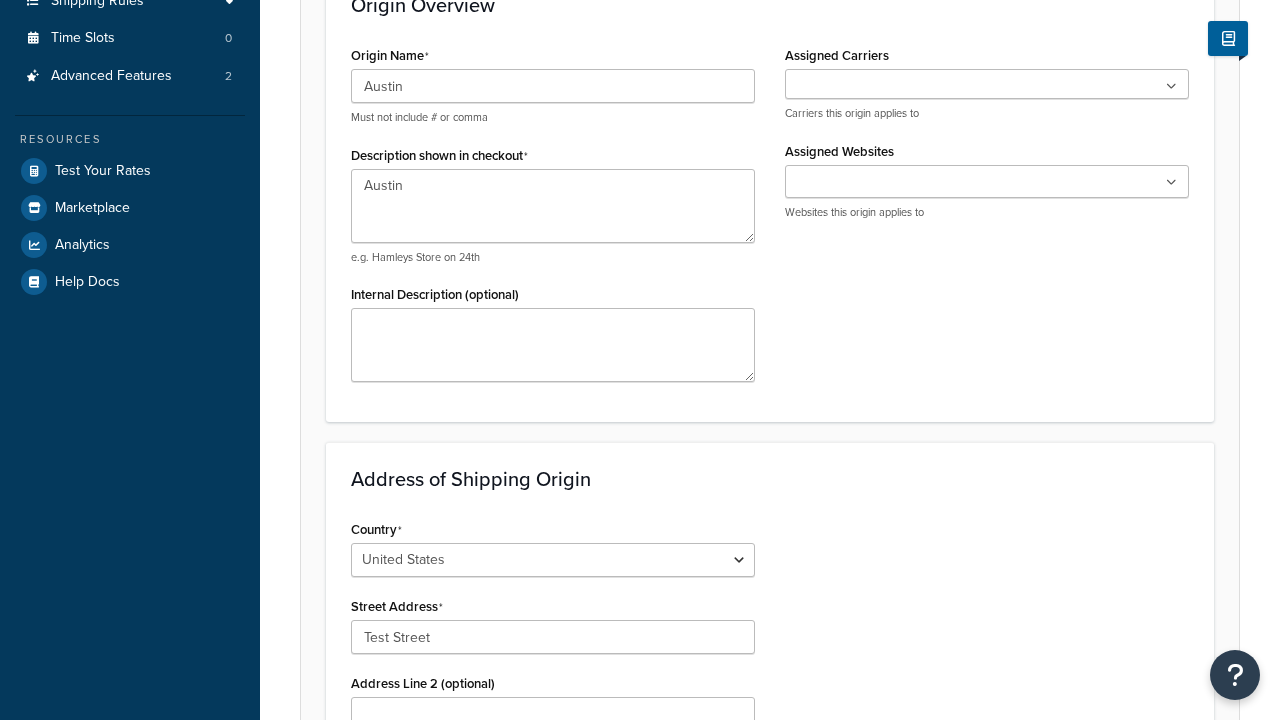 type on "Austin" 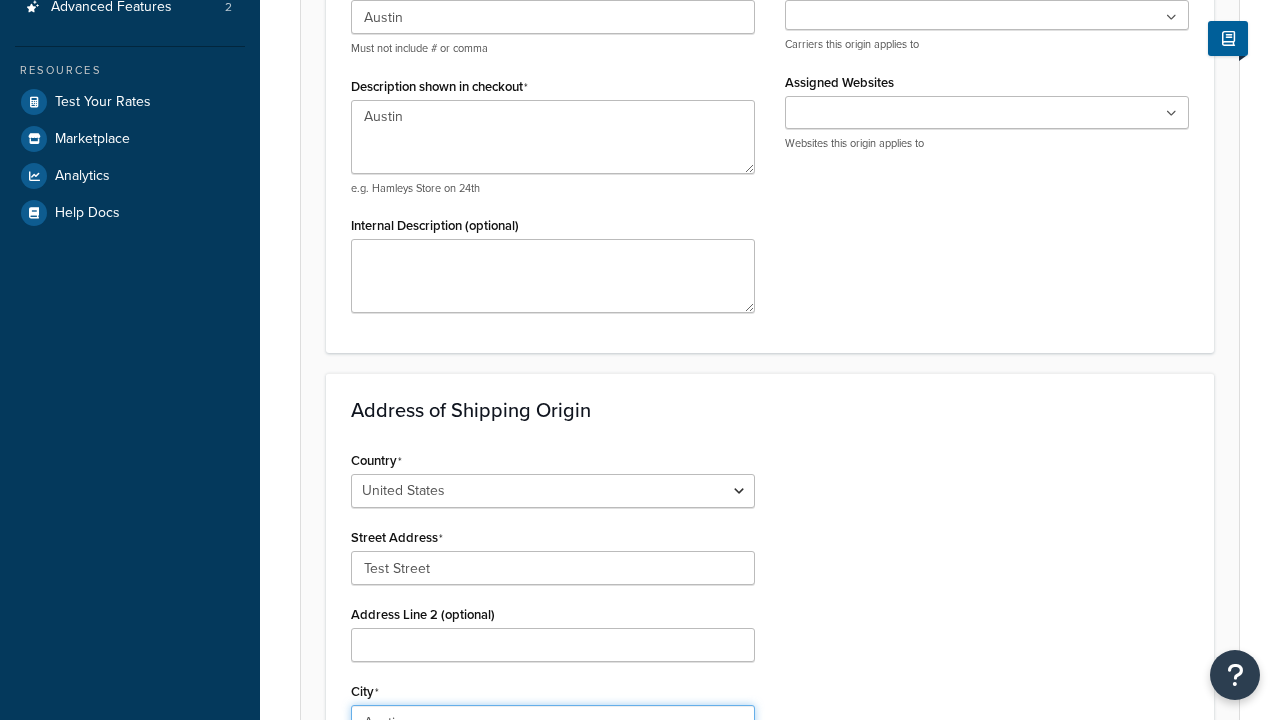 select on "43" 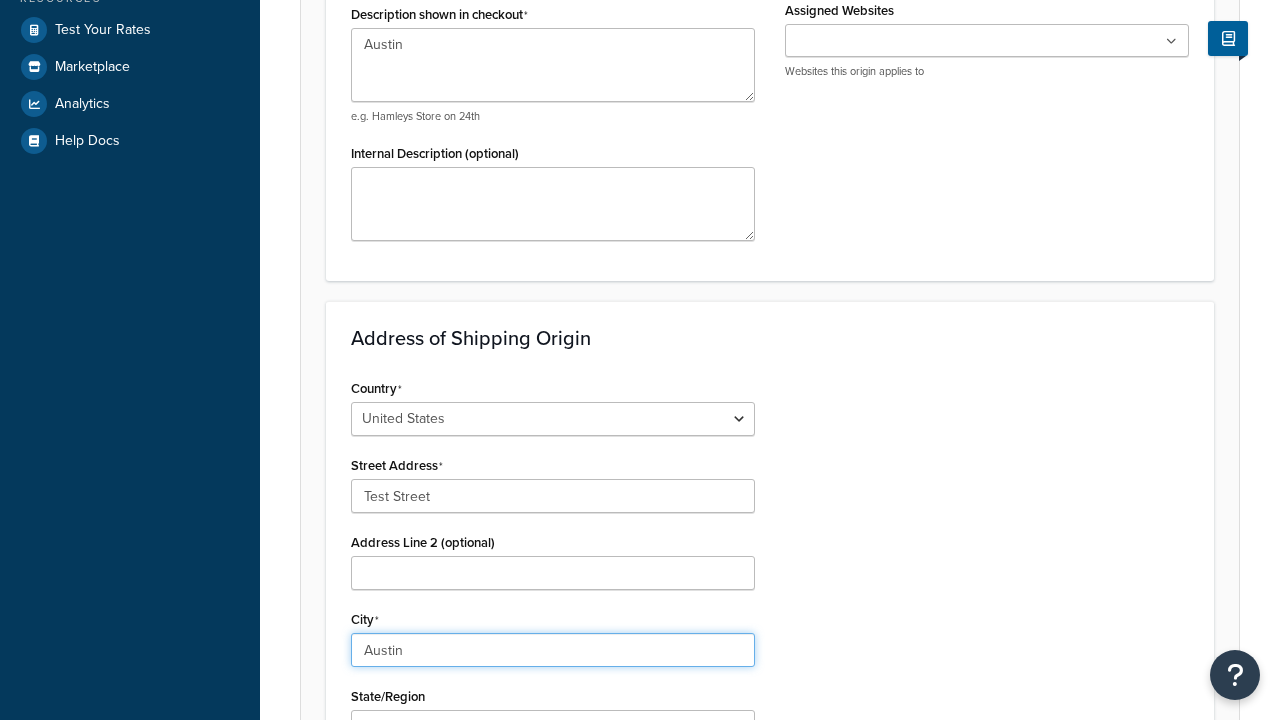 type on "Austin" 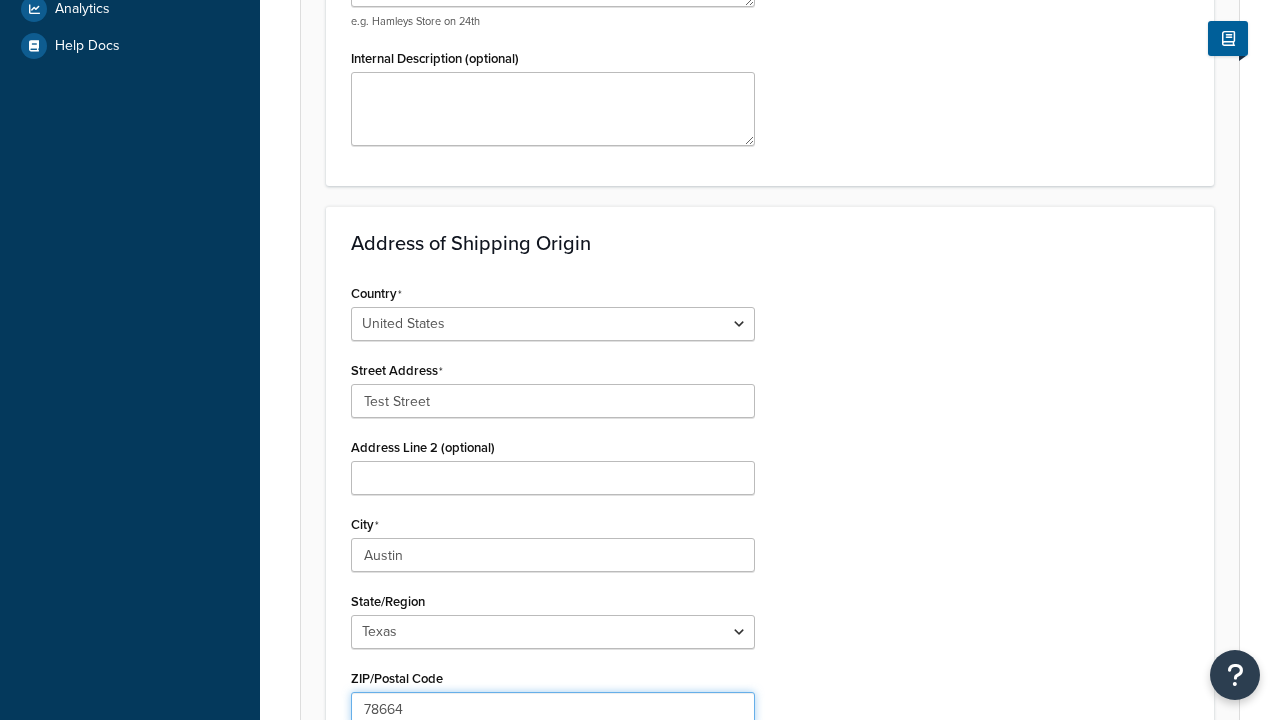 type on "78664" 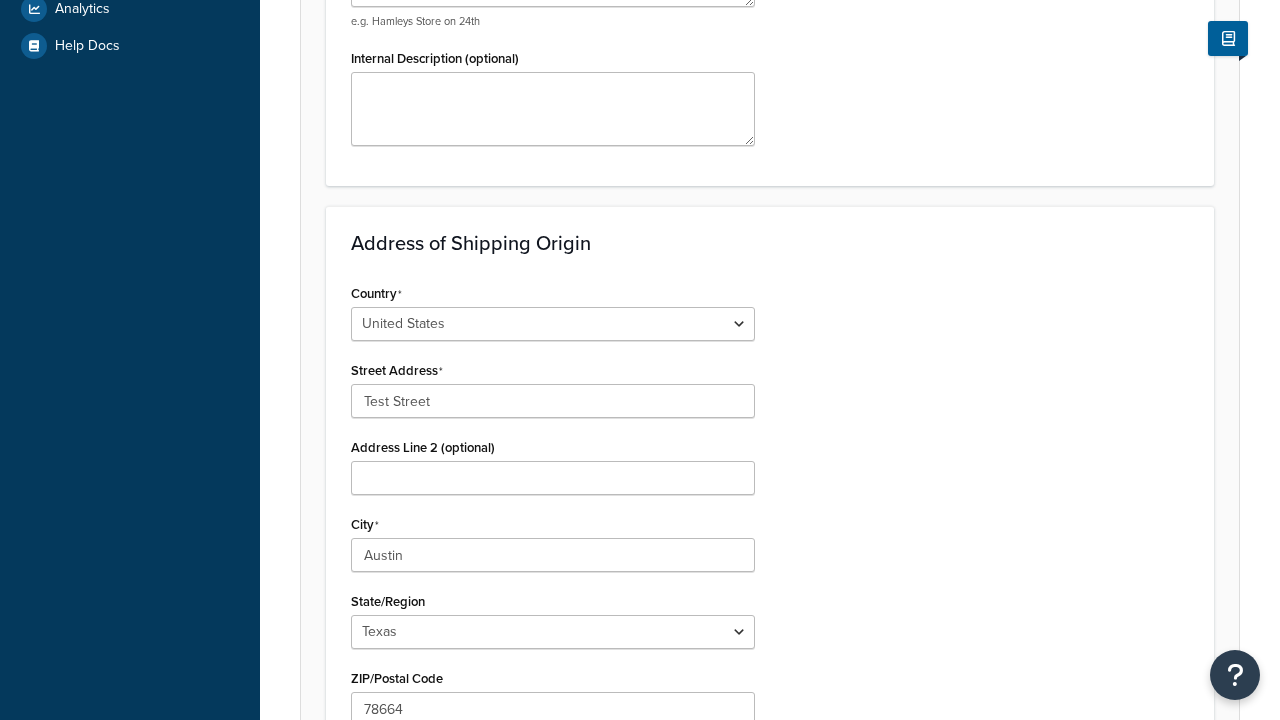 click on "Save" at bounding box center [759, 852] 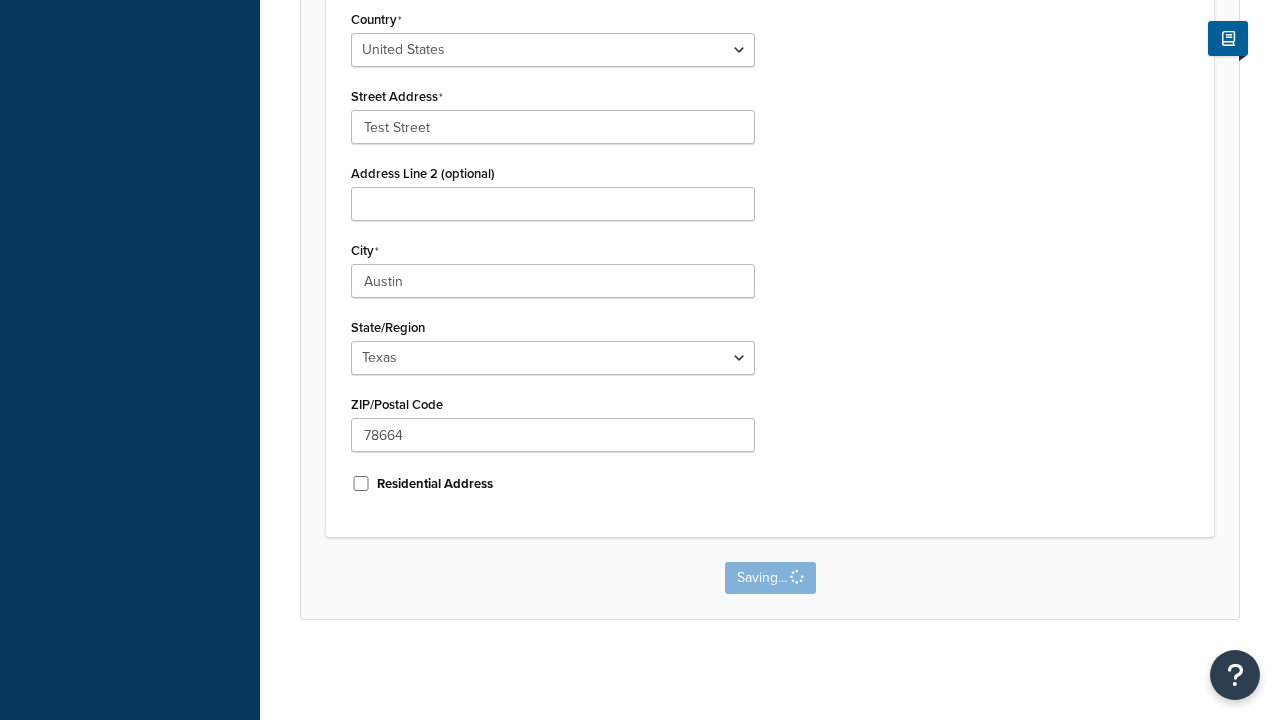 scroll, scrollTop: 0, scrollLeft: 0, axis: both 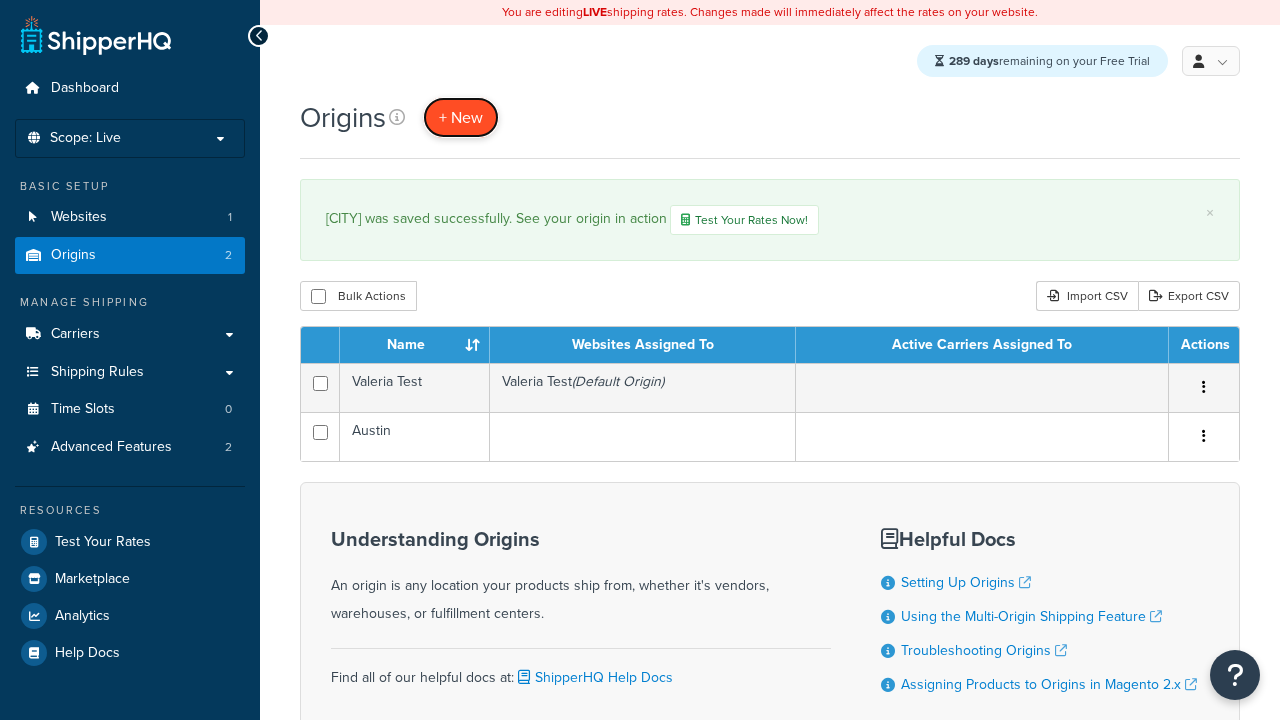 click on "+ New" at bounding box center (461, 117) 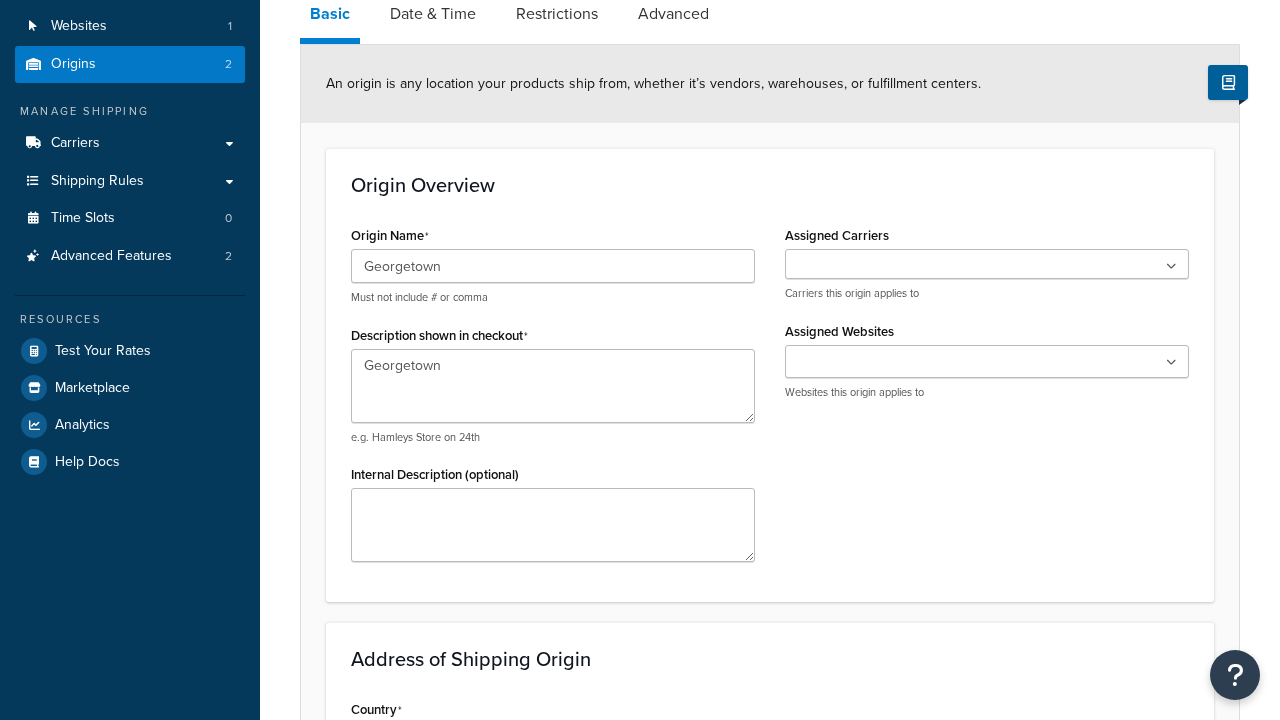 type on "Georgetown" 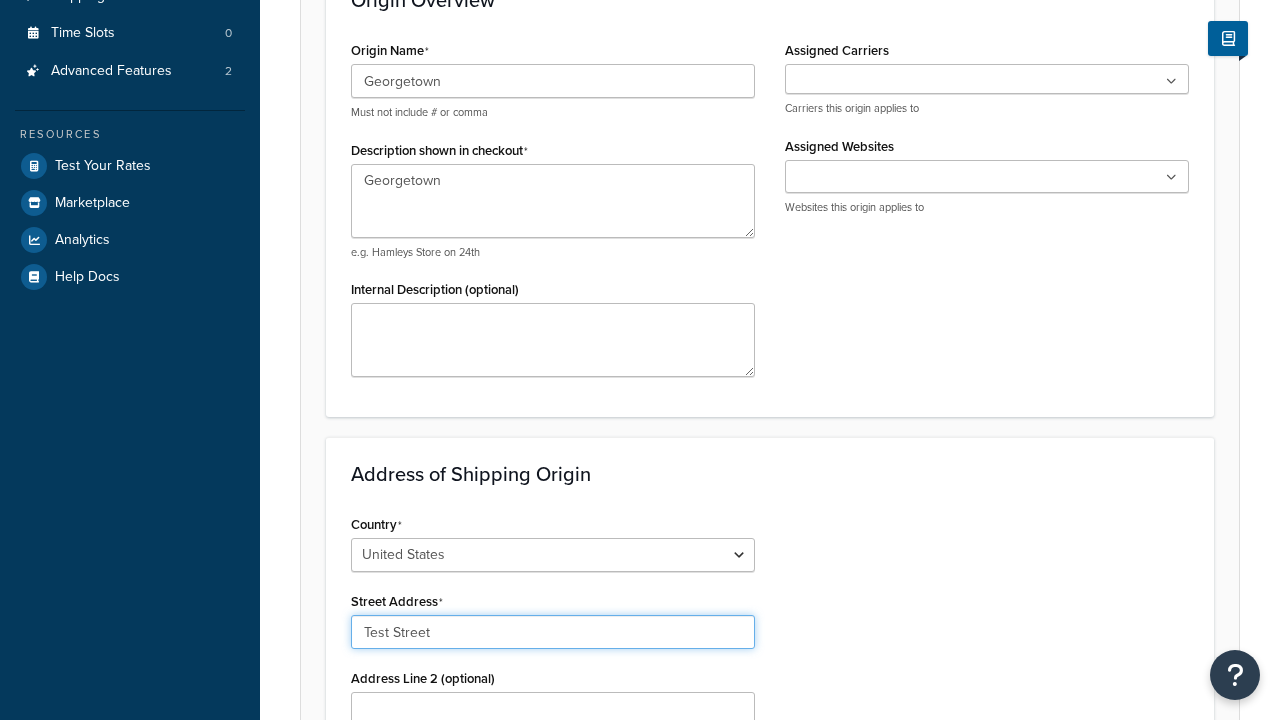 type on "Test Street" 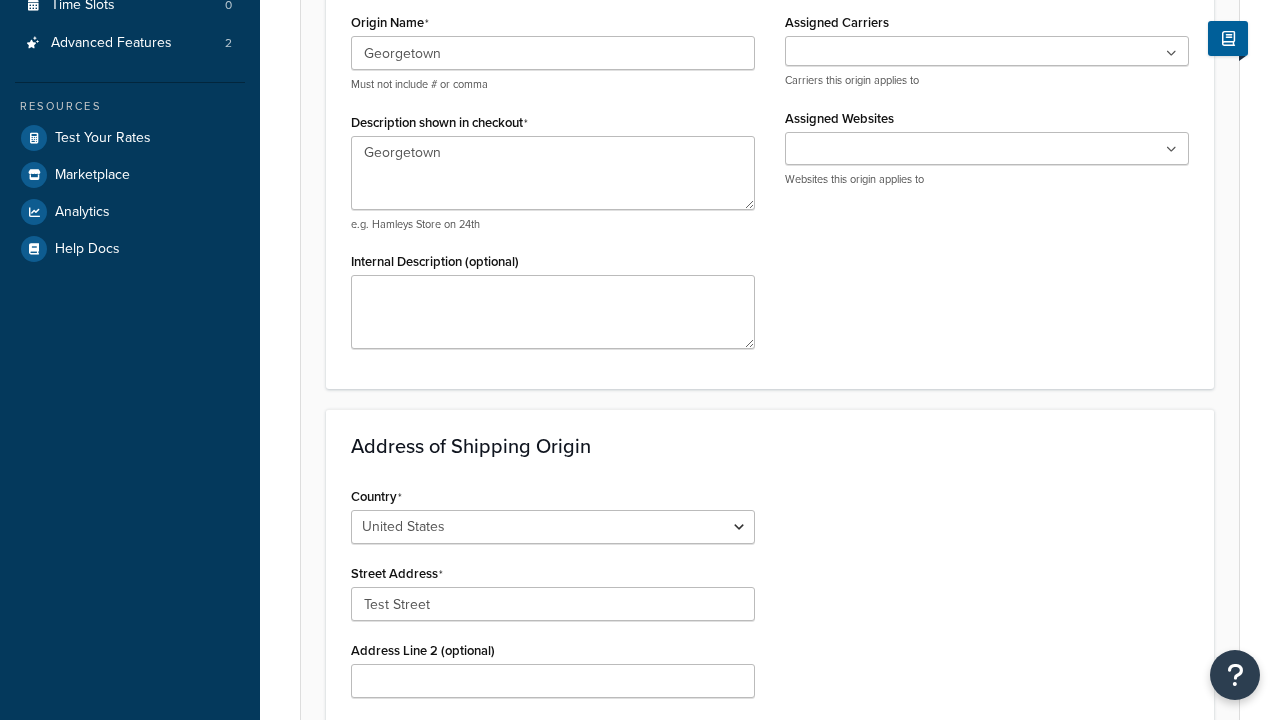 type on "Austin" 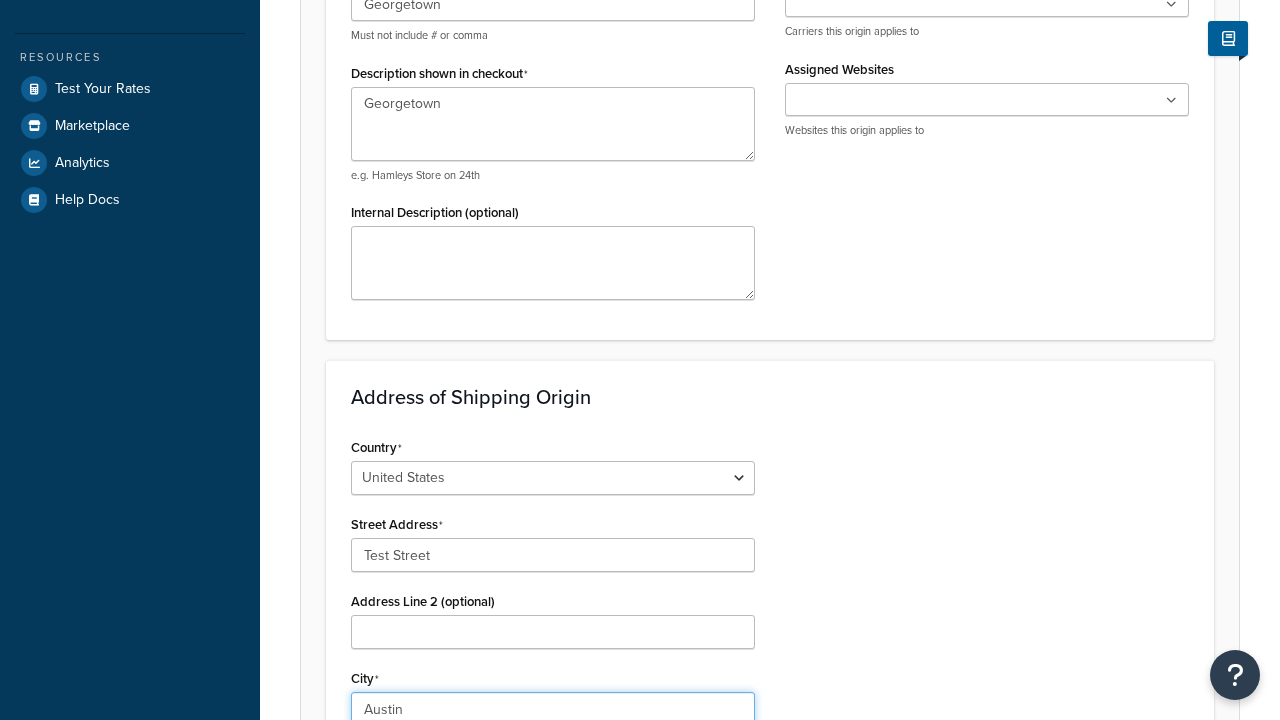 select on "43" 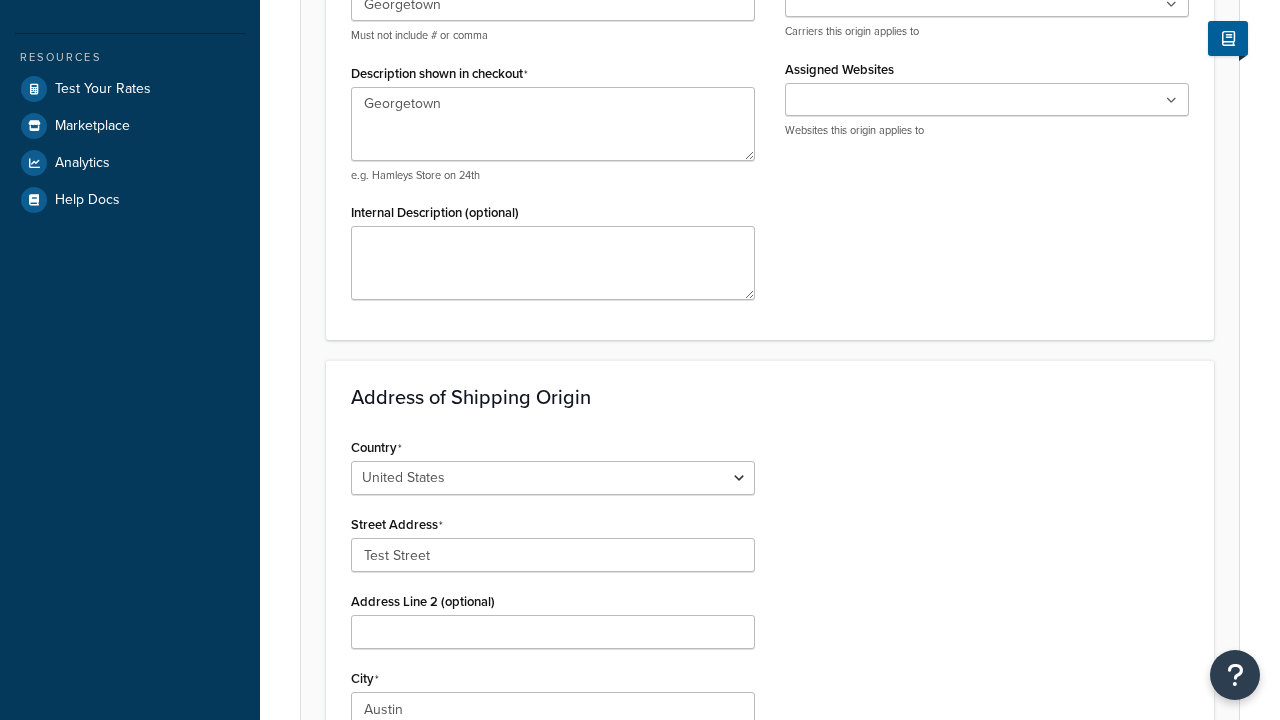 type on "78664" 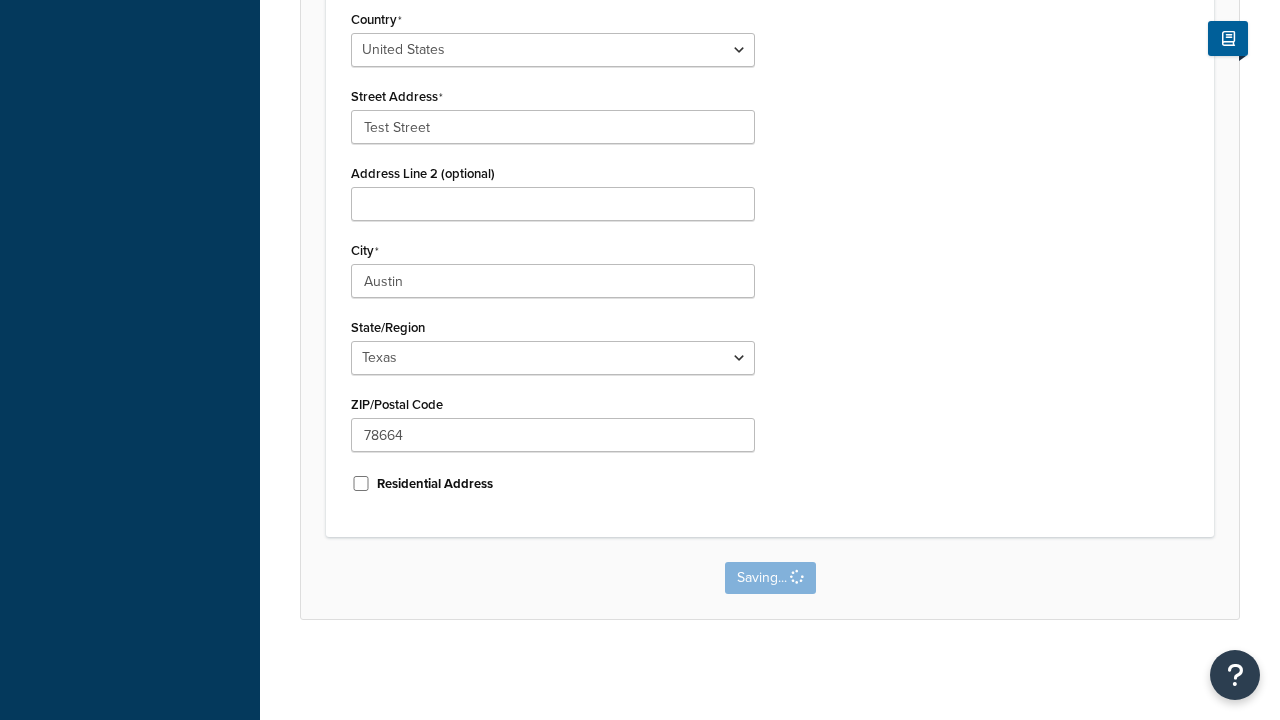 scroll, scrollTop: 0, scrollLeft: 0, axis: both 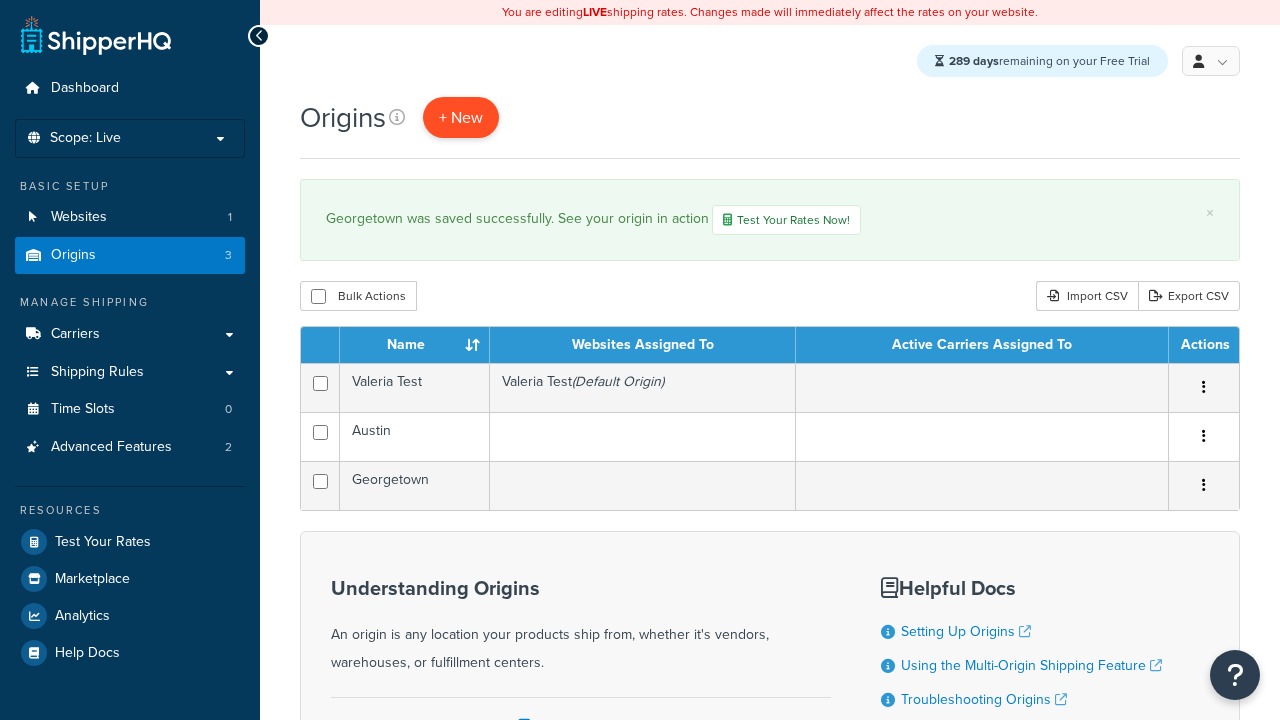click on "+ New" at bounding box center (461, 117) 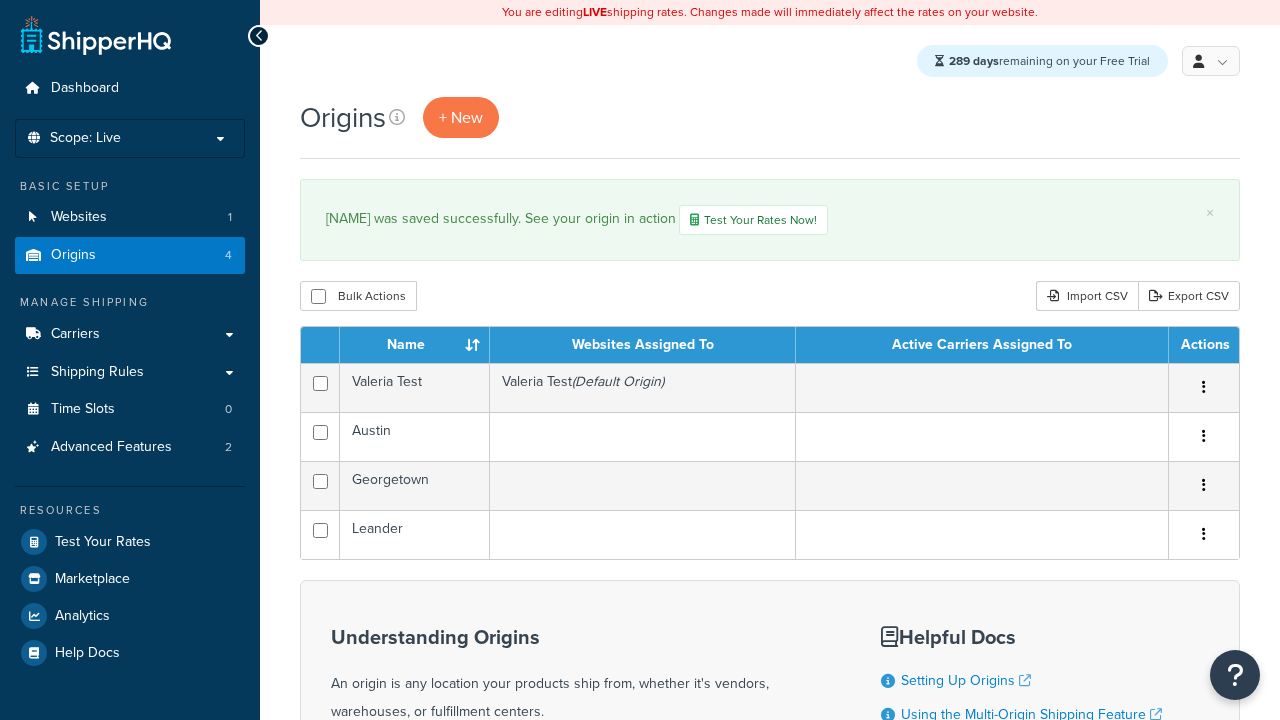 scroll, scrollTop: 0, scrollLeft: 0, axis: both 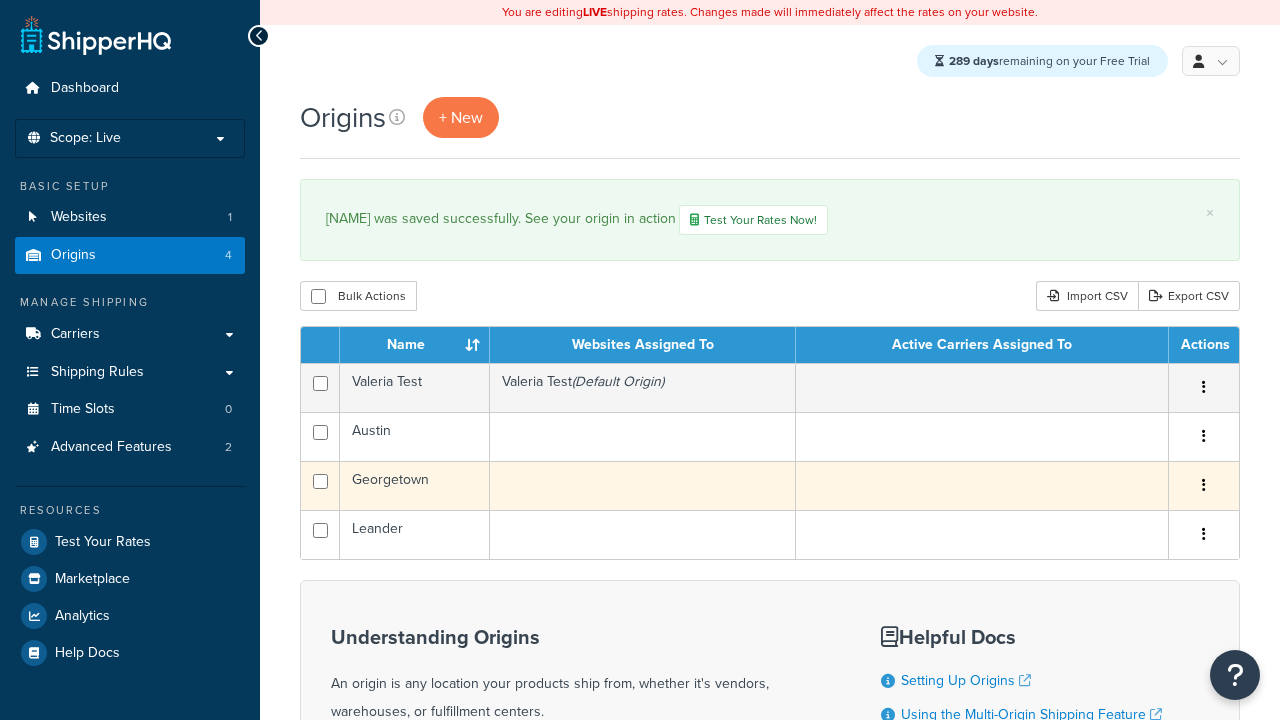 click at bounding box center [1204, 485] 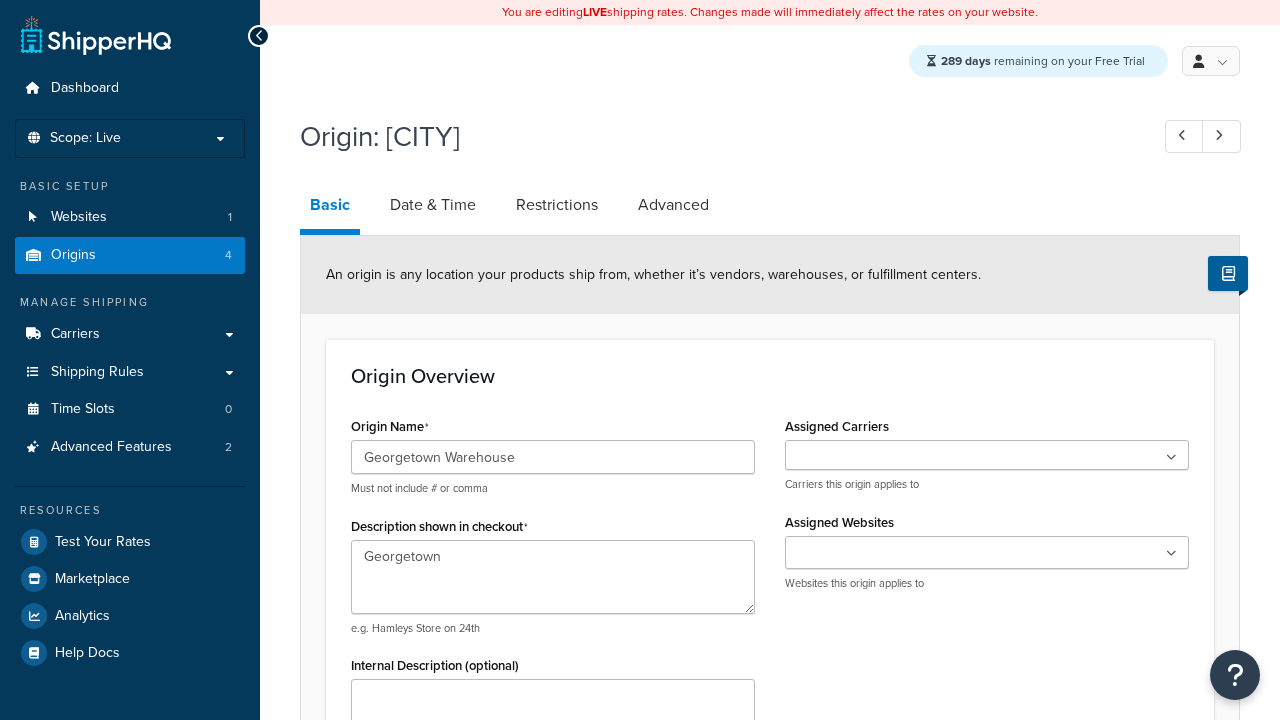 select on "43" 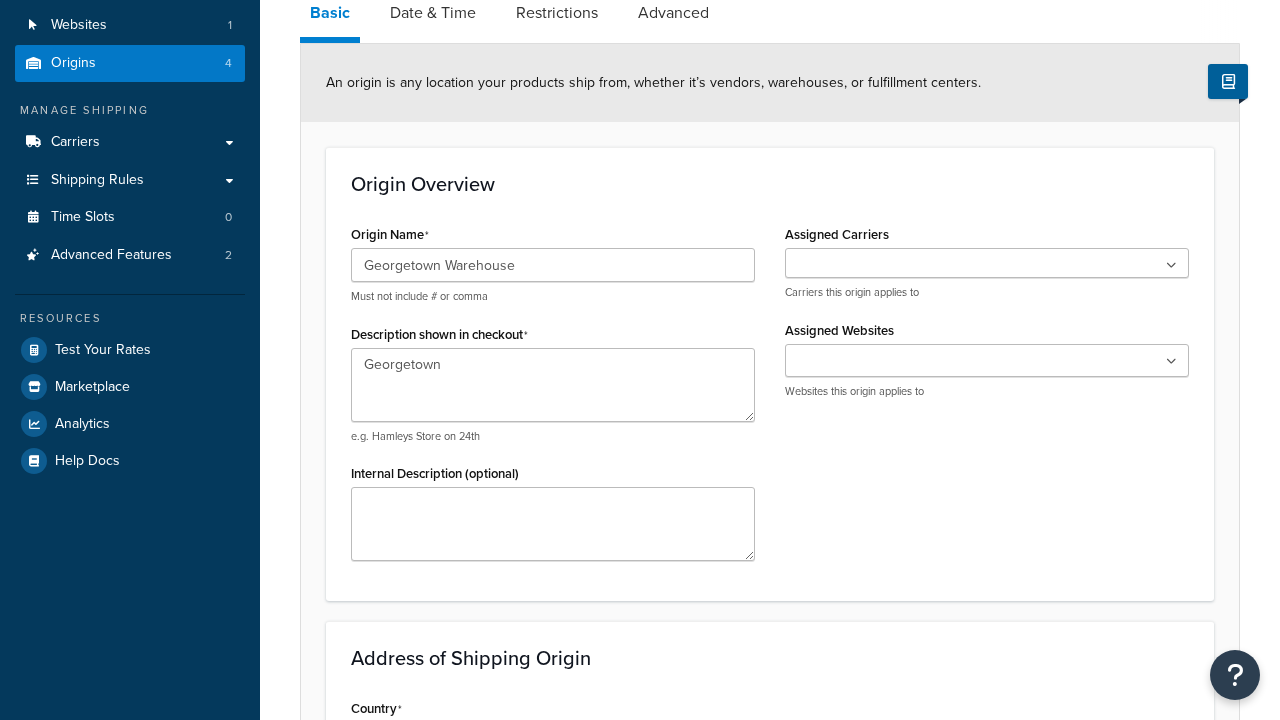 type on "Georgetown Warehouse" 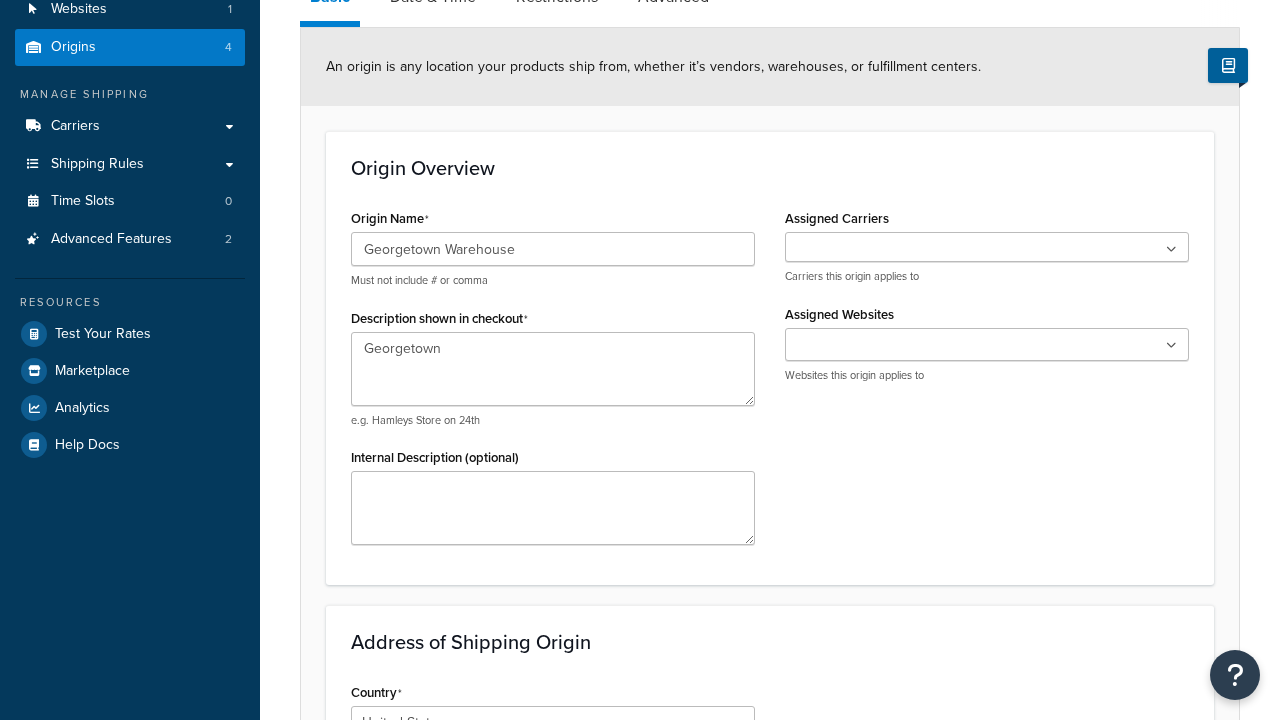 click on "Save" at bounding box center [759, 1251] 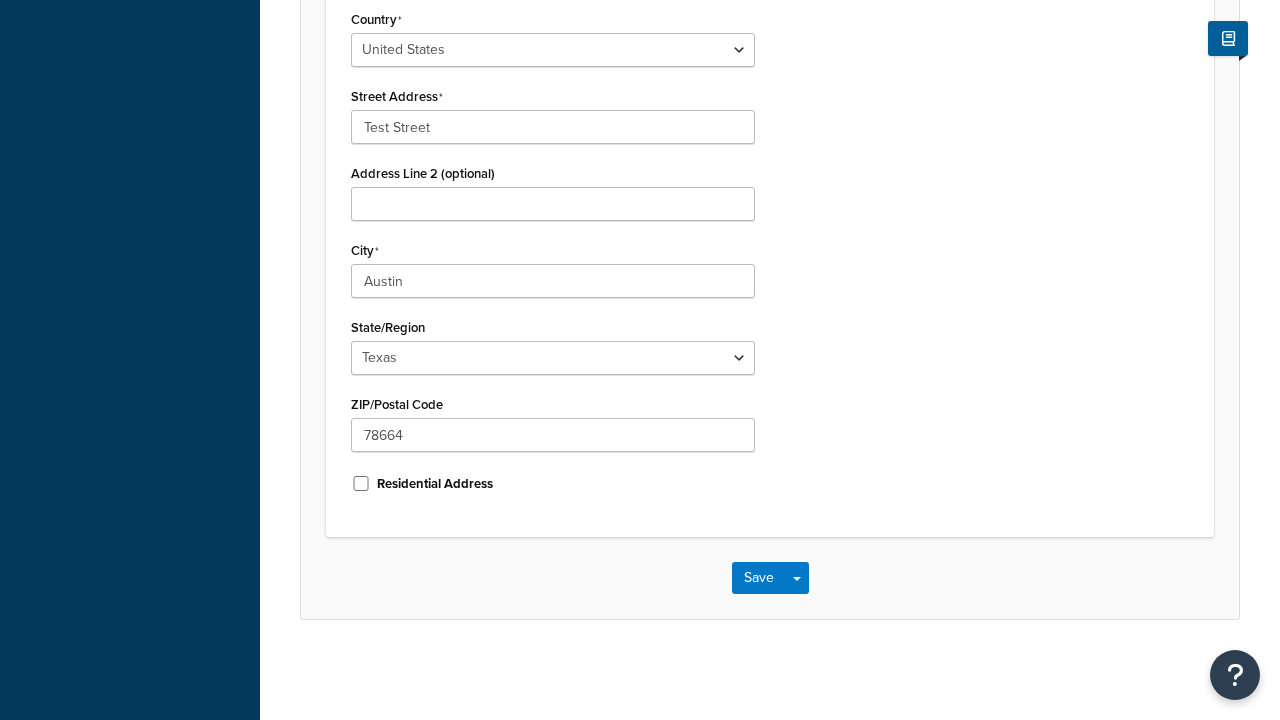 scroll, scrollTop: 0, scrollLeft: 0, axis: both 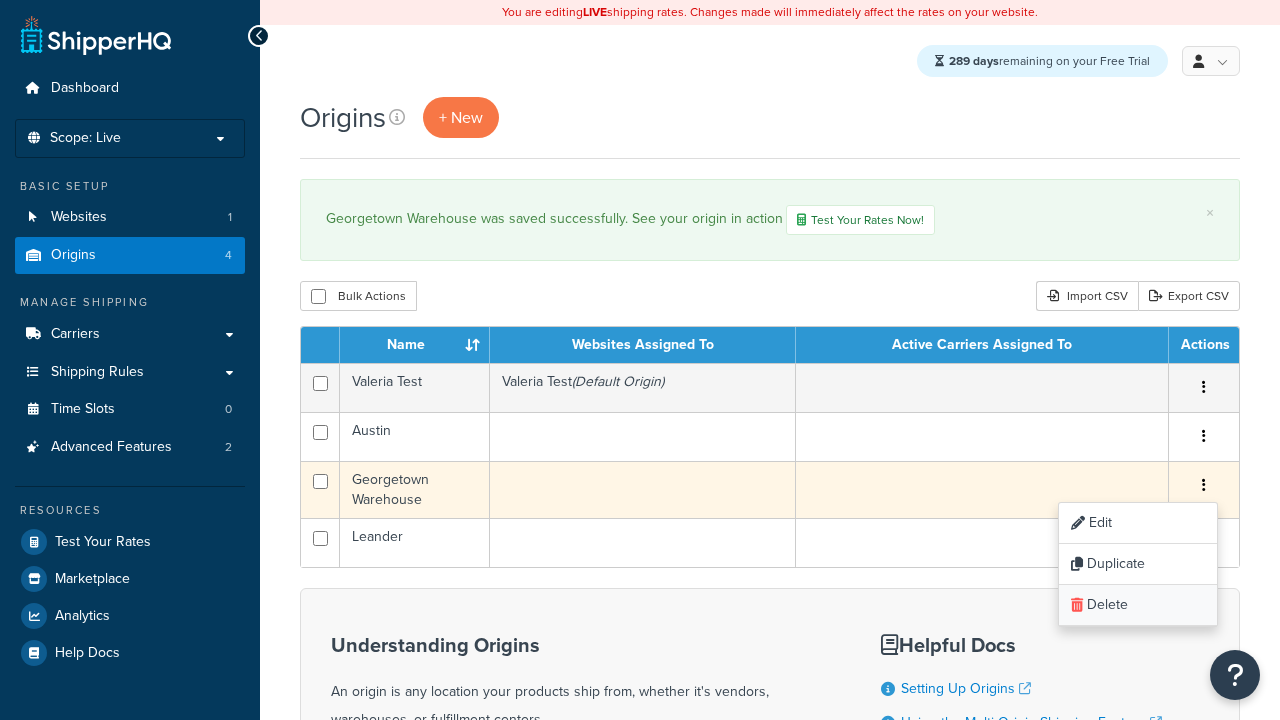 click on "Delete" at bounding box center (1138, 605) 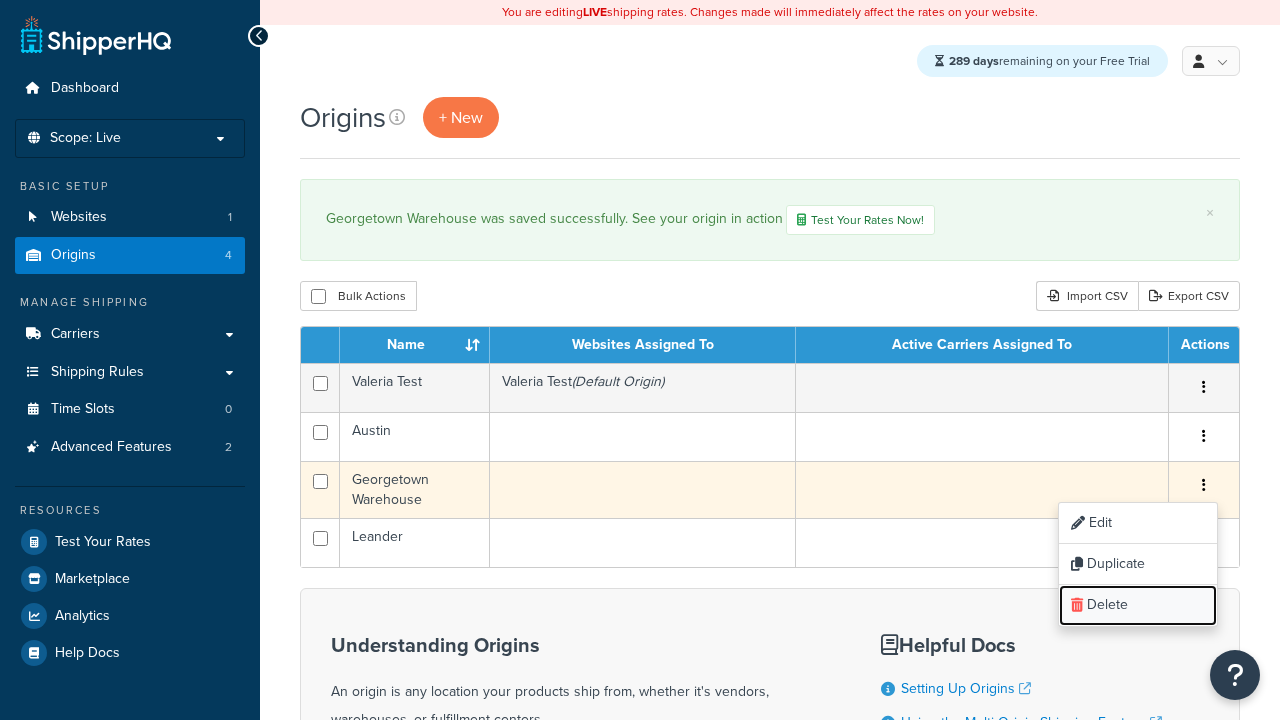 scroll, scrollTop: 0, scrollLeft: 0, axis: both 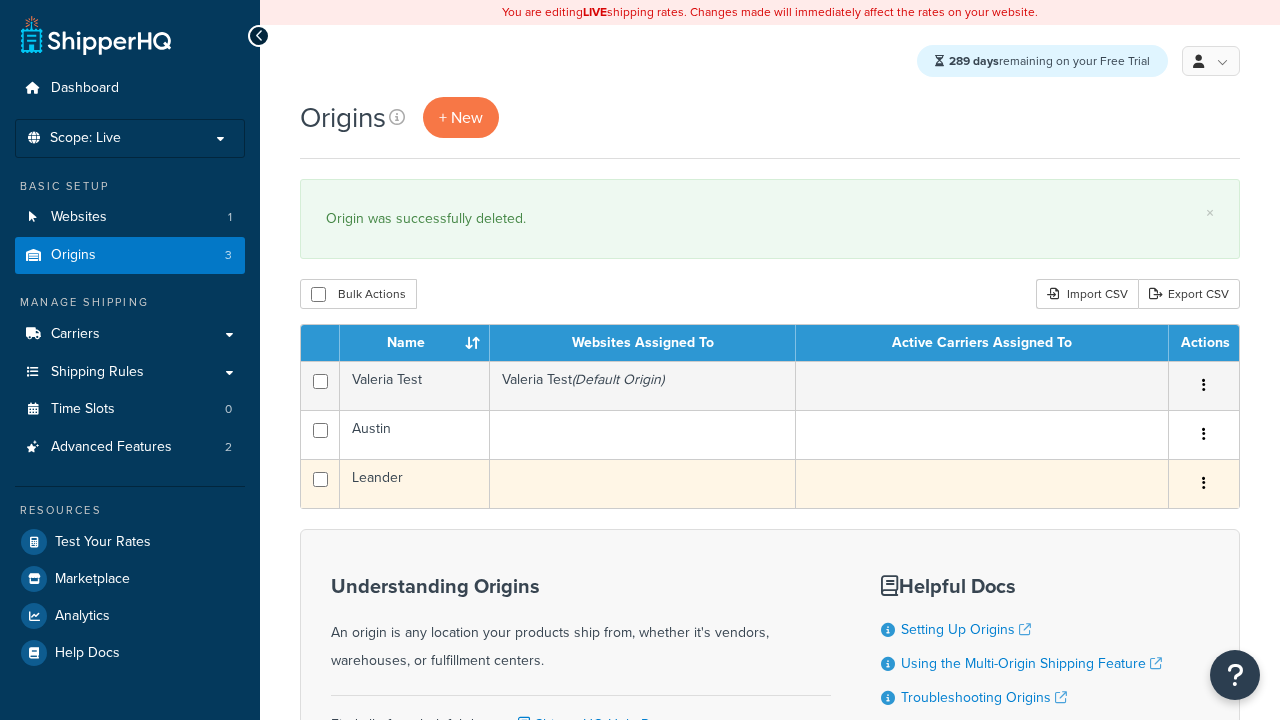 click at bounding box center (1204, 483) 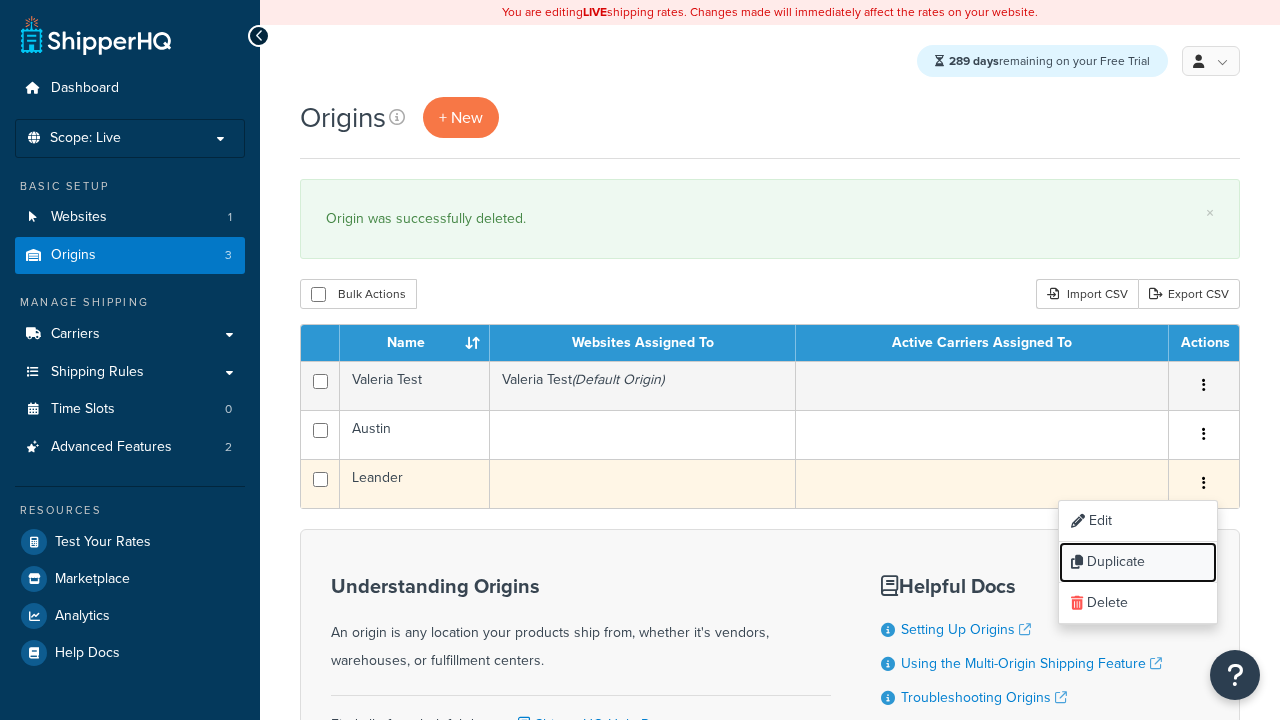 scroll, scrollTop: 0, scrollLeft: 0, axis: both 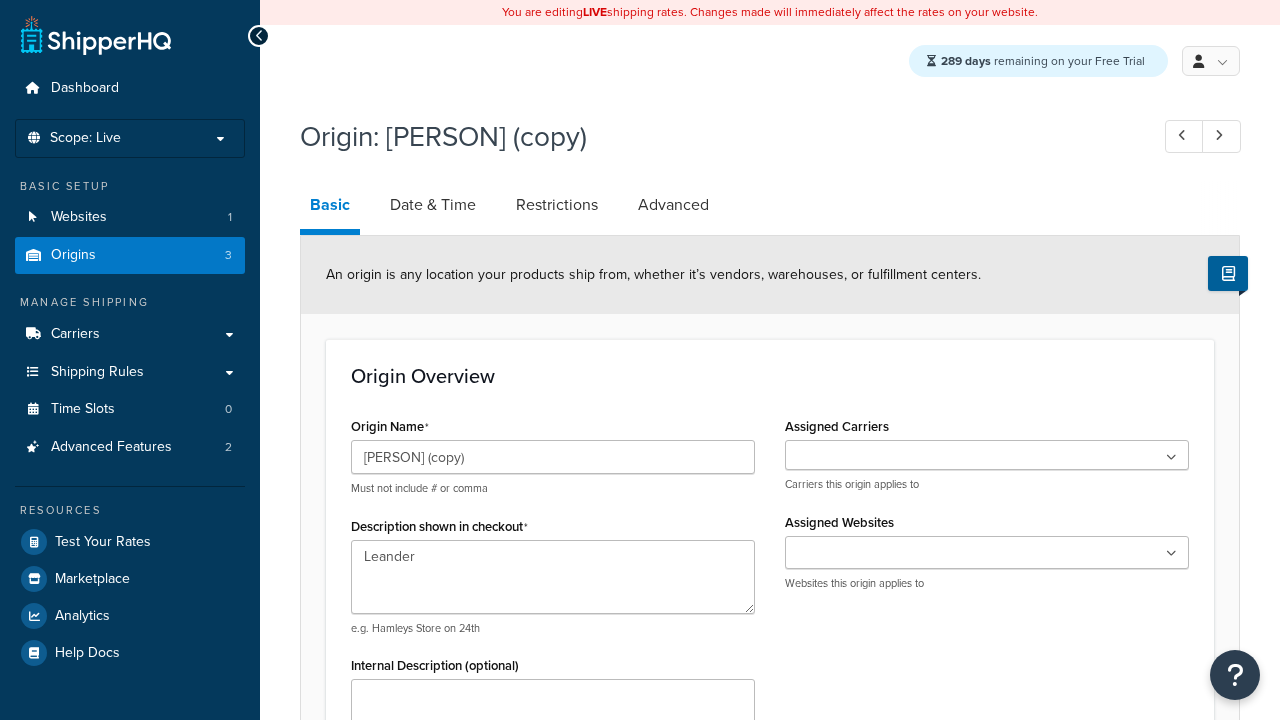 select on "43" 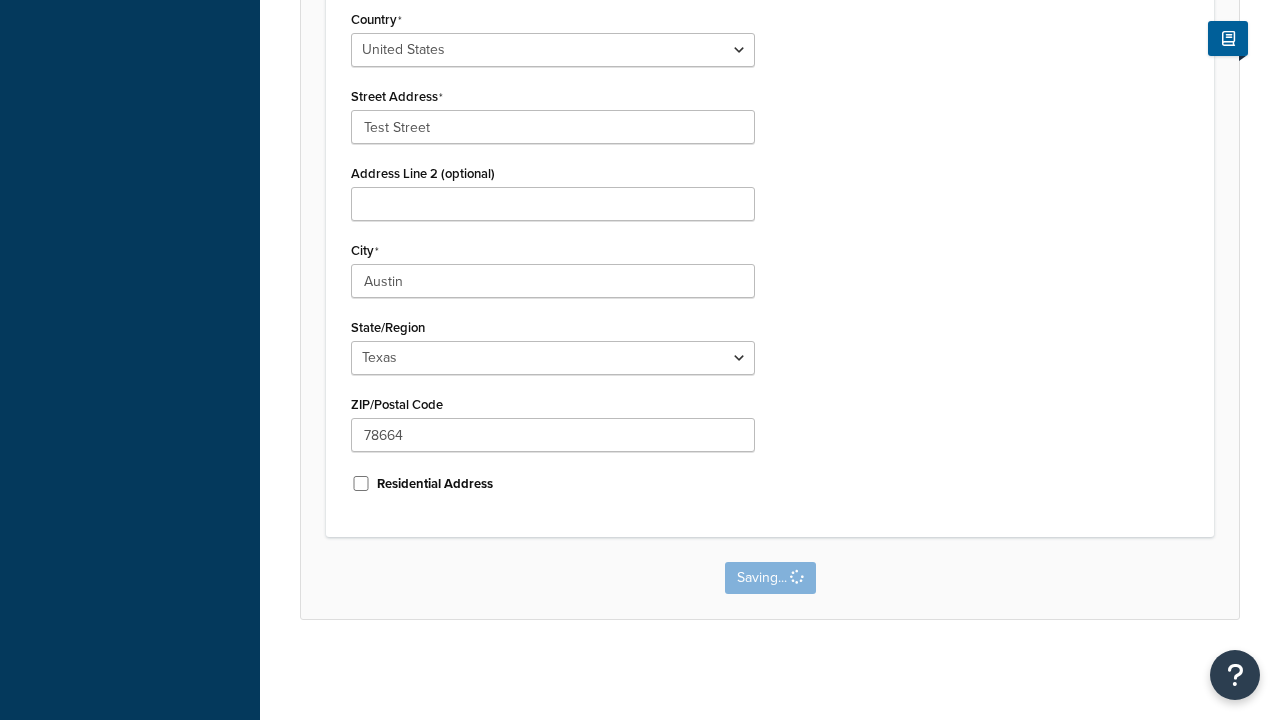 scroll, scrollTop: 0, scrollLeft: 0, axis: both 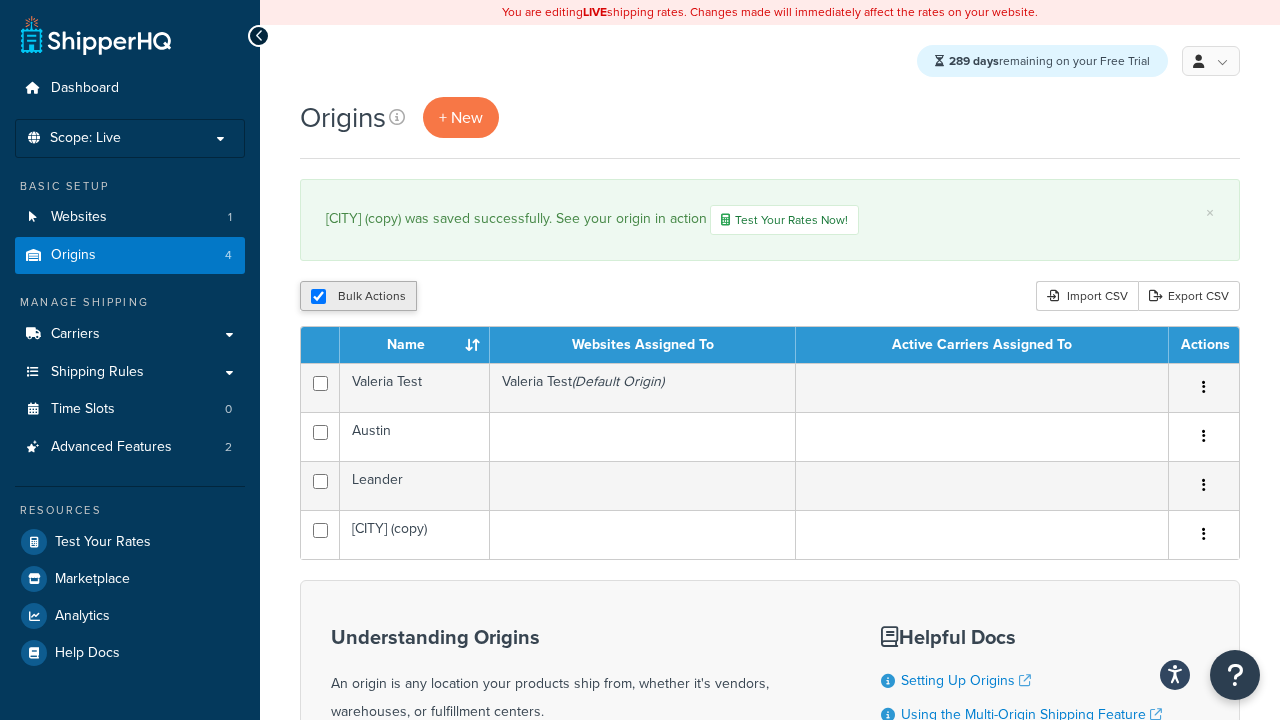 click on "Bulk Actions" at bounding box center (358, 296) 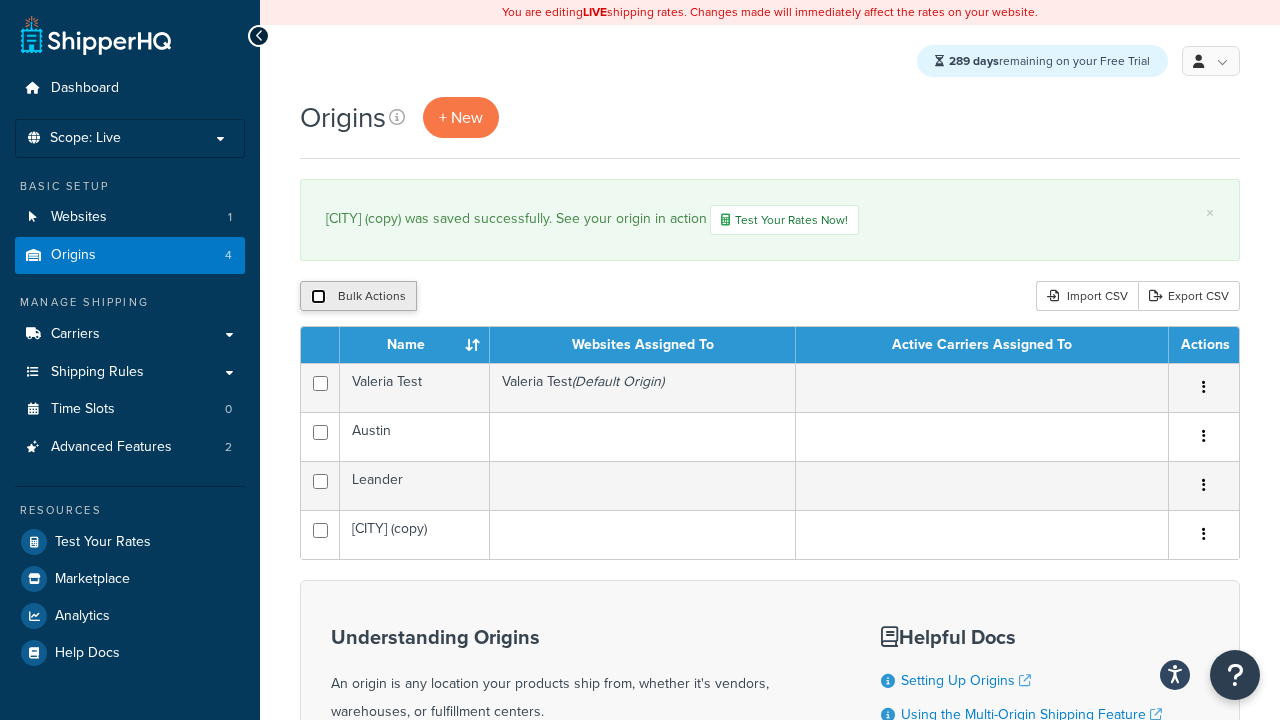 click at bounding box center (318, 296) 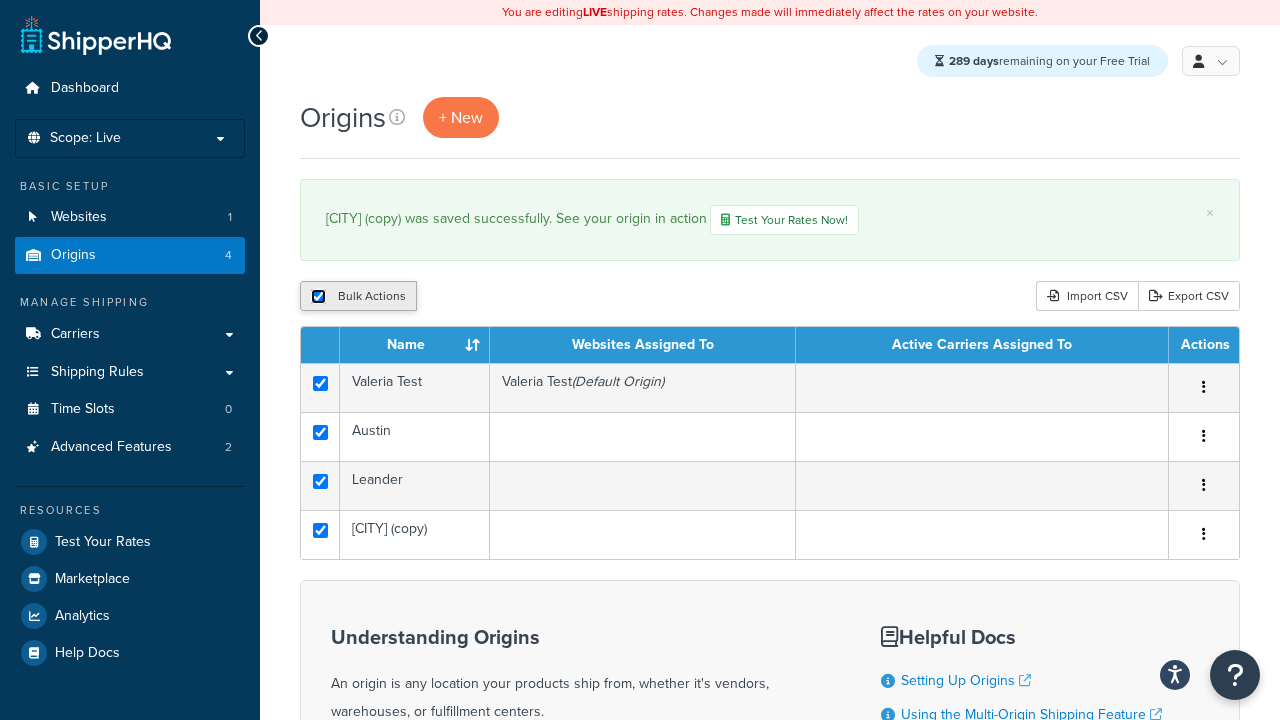 checkbox on "true" 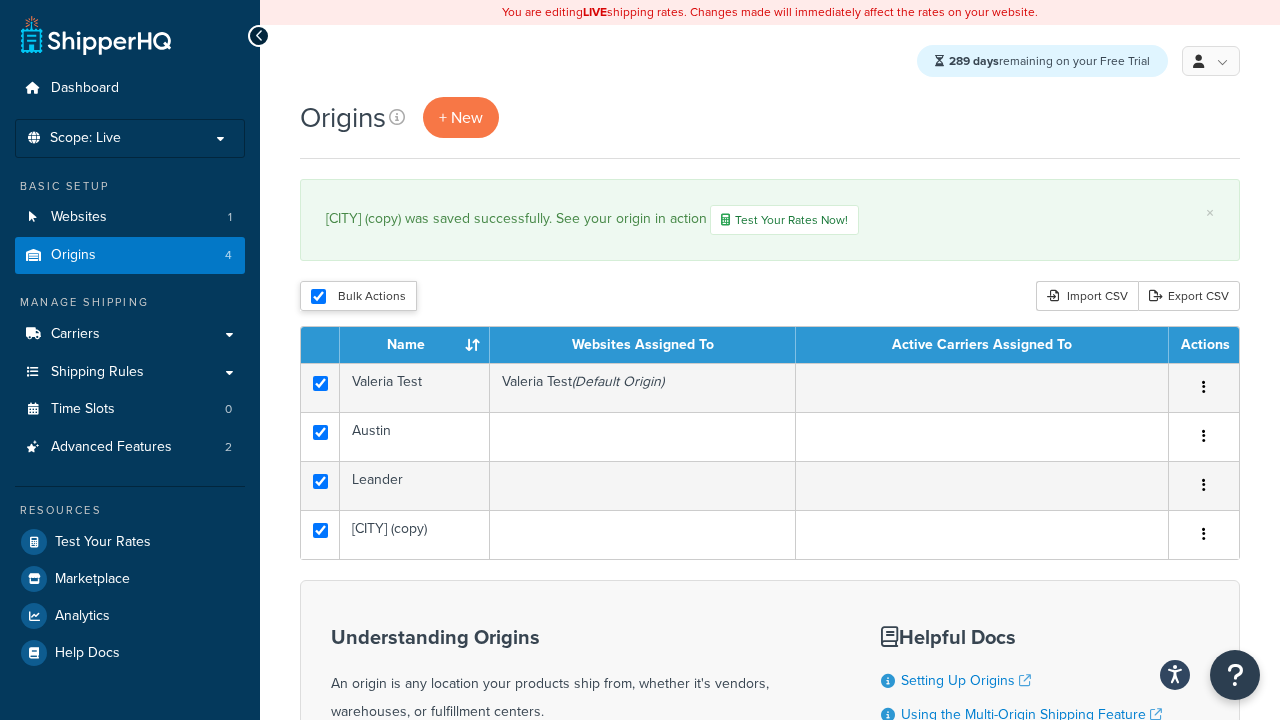 click on "Delete" at bounding box center (0, 0) 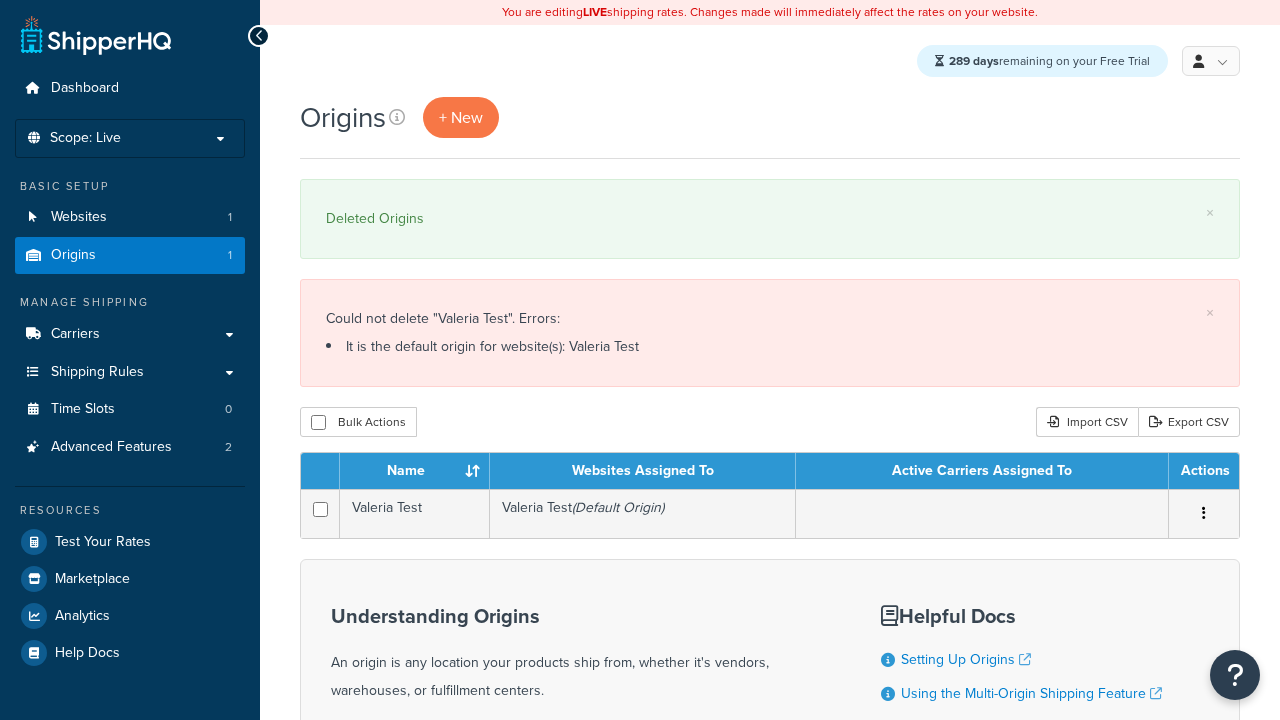 scroll, scrollTop: 0, scrollLeft: 0, axis: both 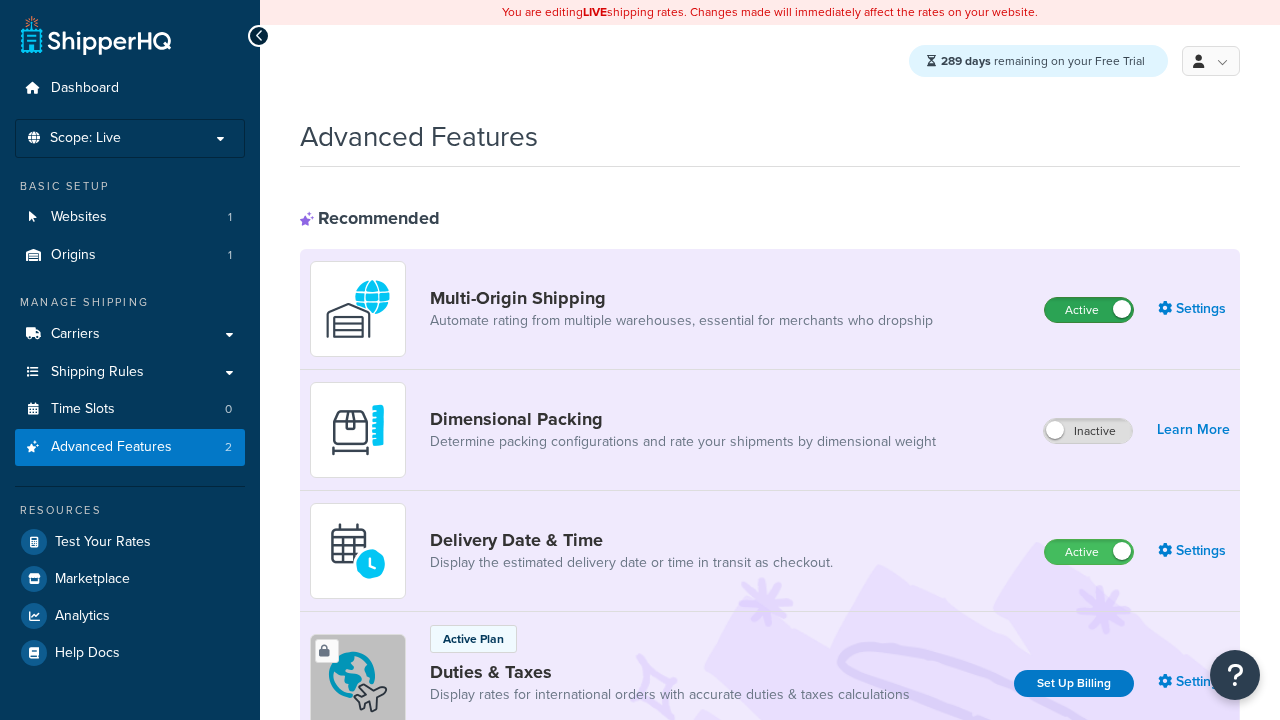 click on "Active" at bounding box center (1089, 310) 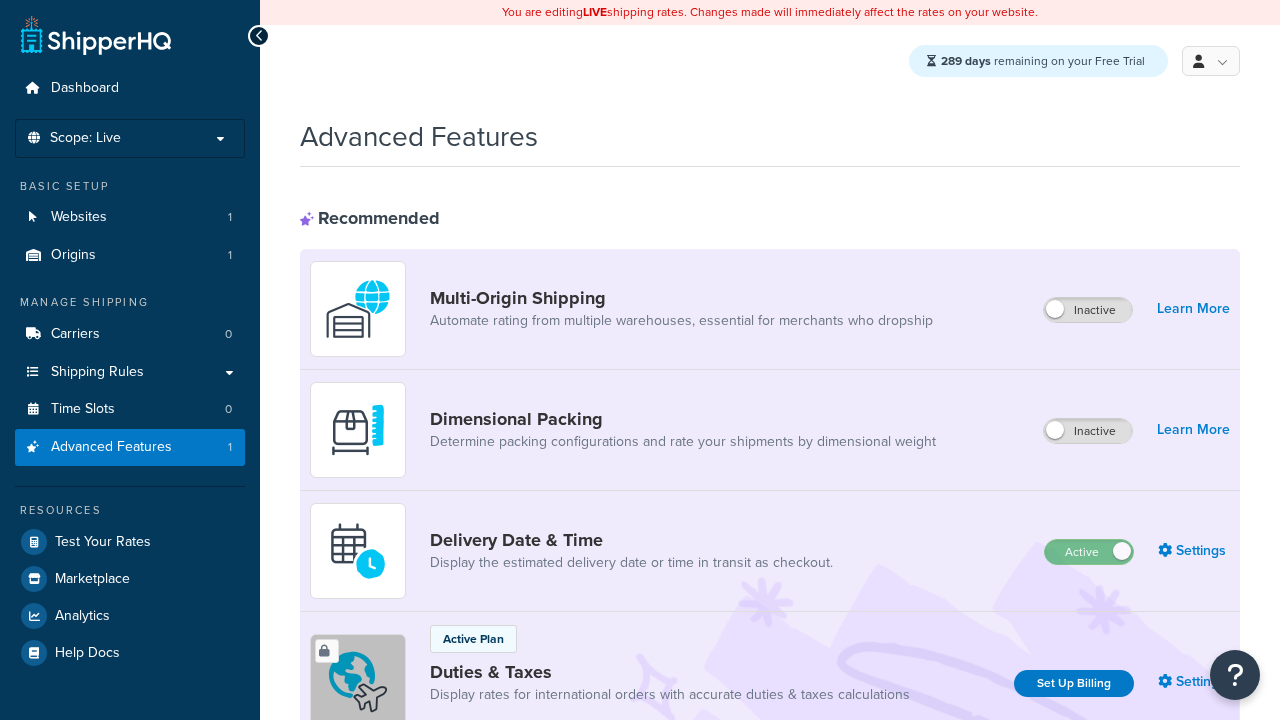 scroll, scrollTop: 0, scrollLeft: 0, axis: both 